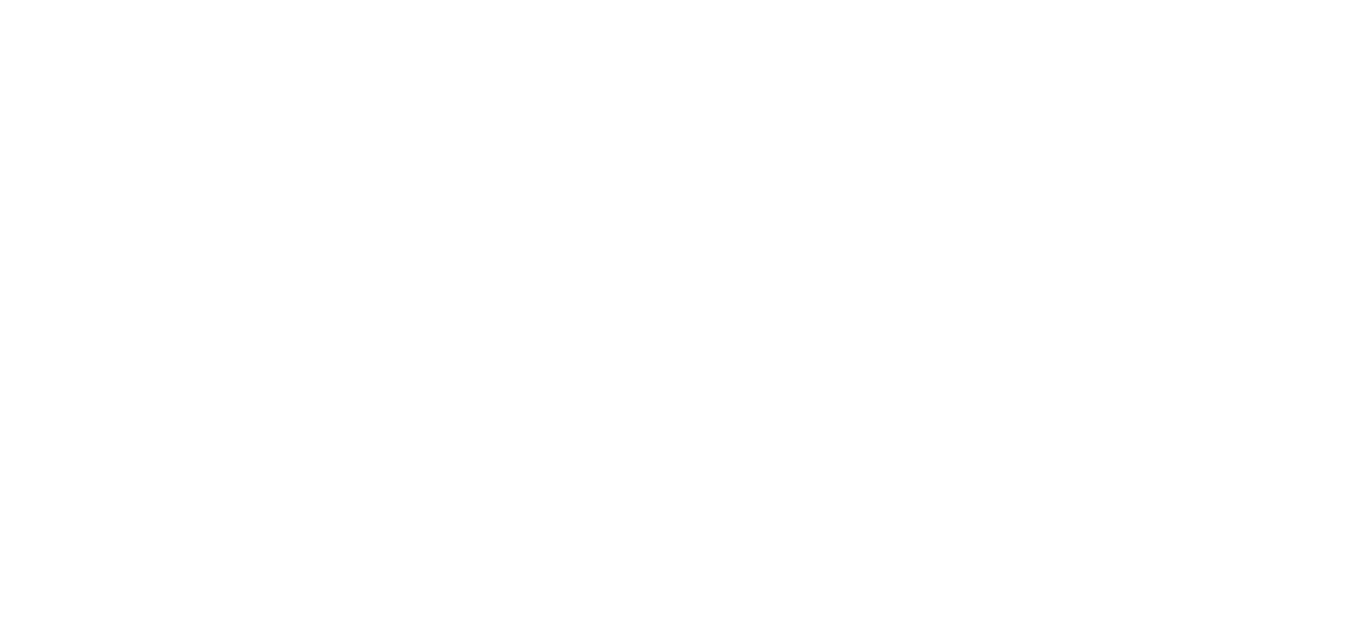 scroll, scrollTop: 0, scrollLeft: 0, axis: both 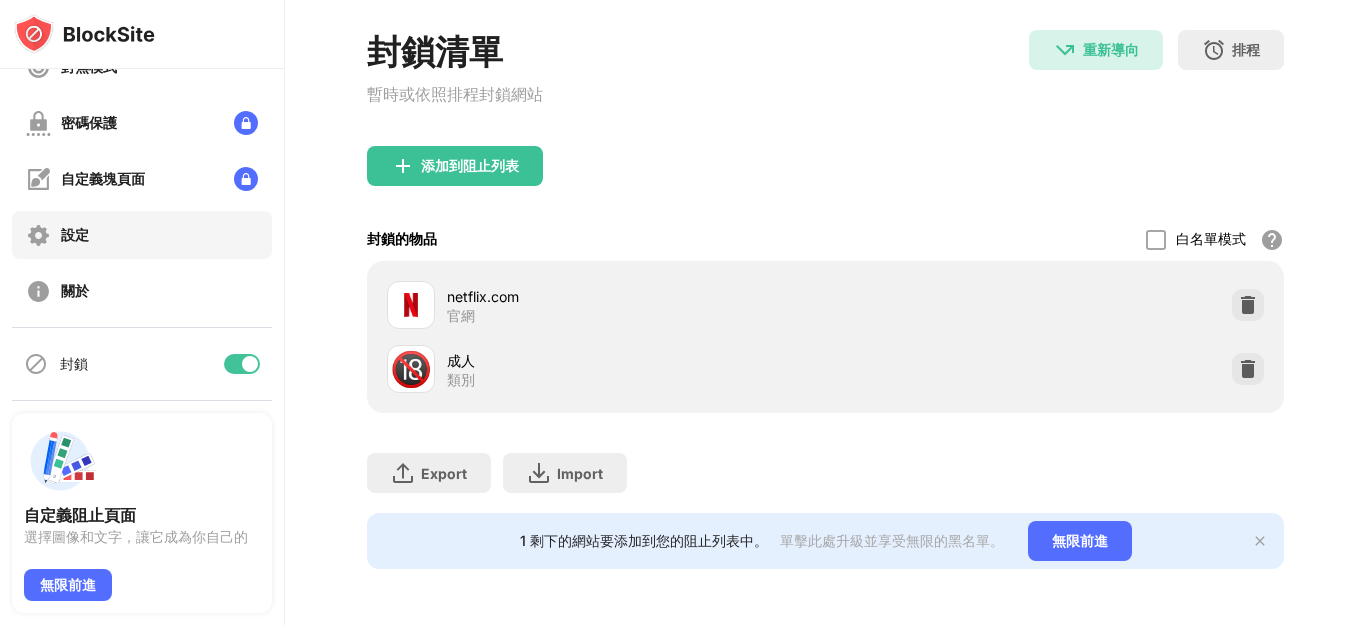 click on "設定" at bounding box center (75, 235) 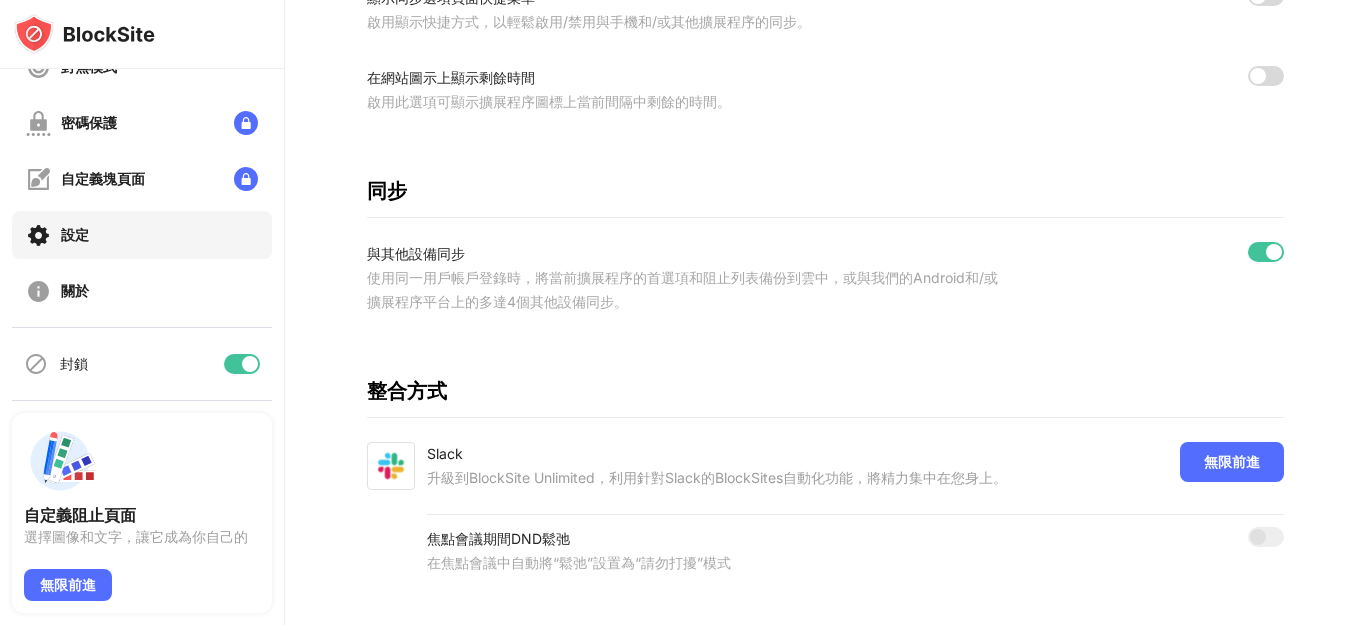 scroll, scrollTop: 905, scrollLeft: 0, axis: vertical 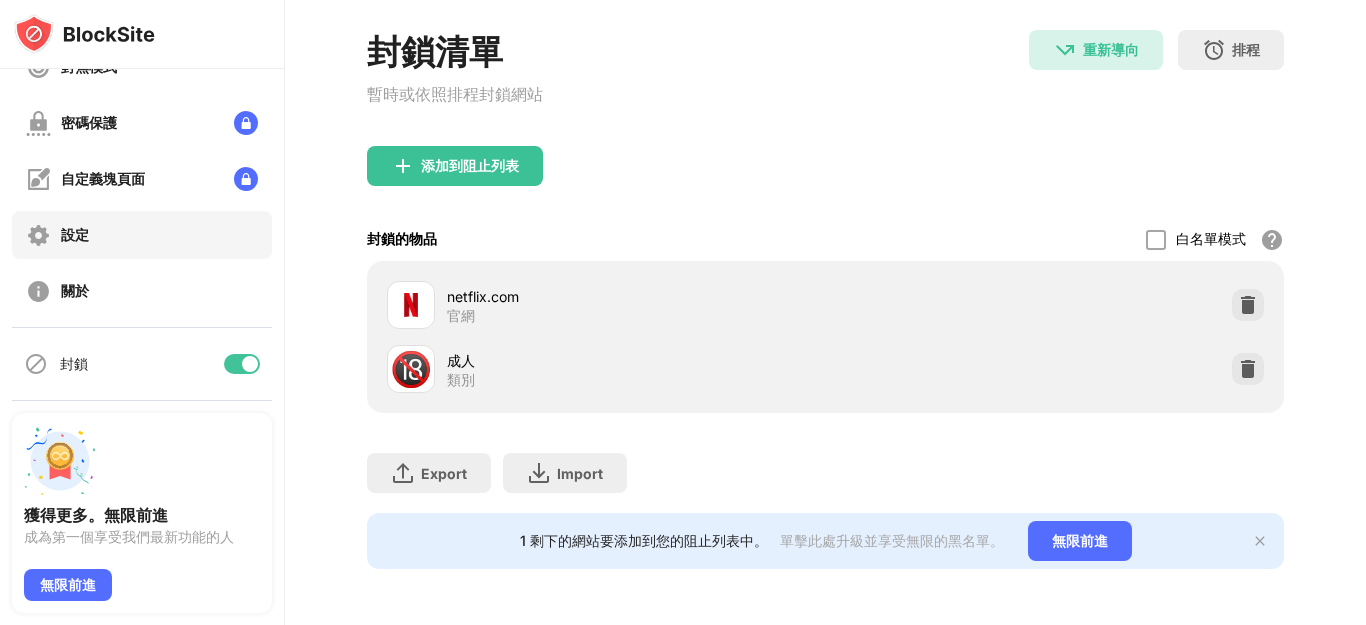 click on "設定" at bounding box center [75, 235] 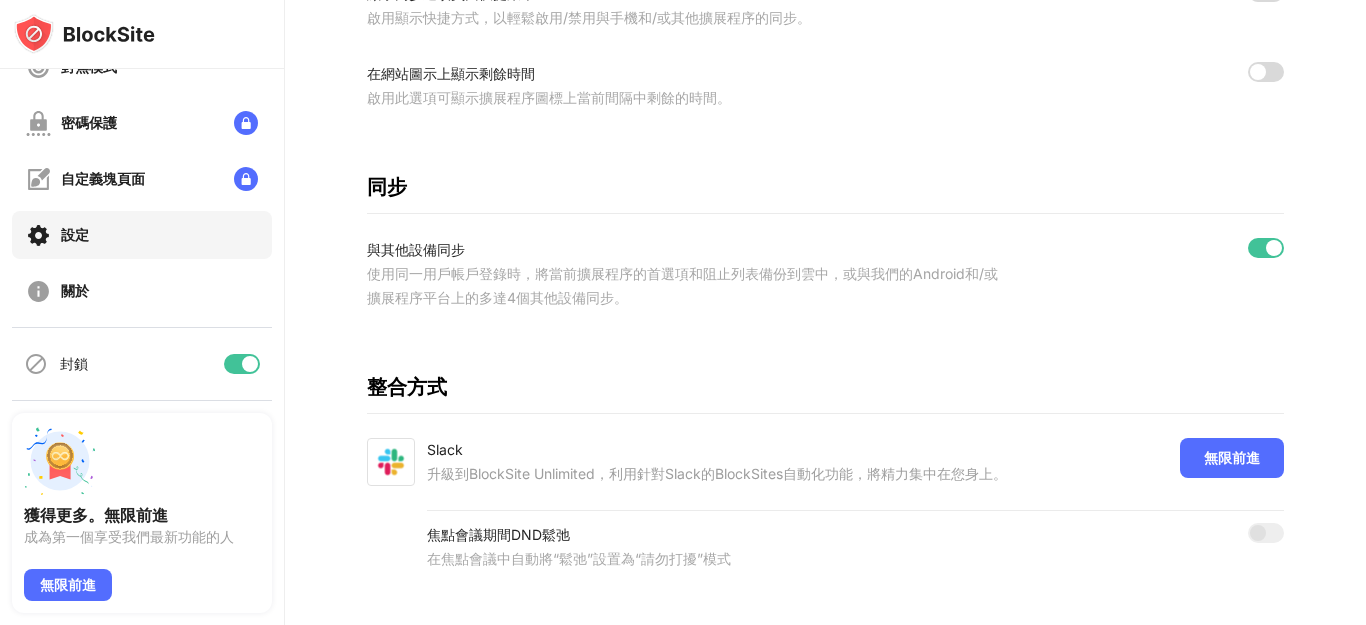 scroll, scrollTop: 805, scrollLeft: 0, axis: vertical 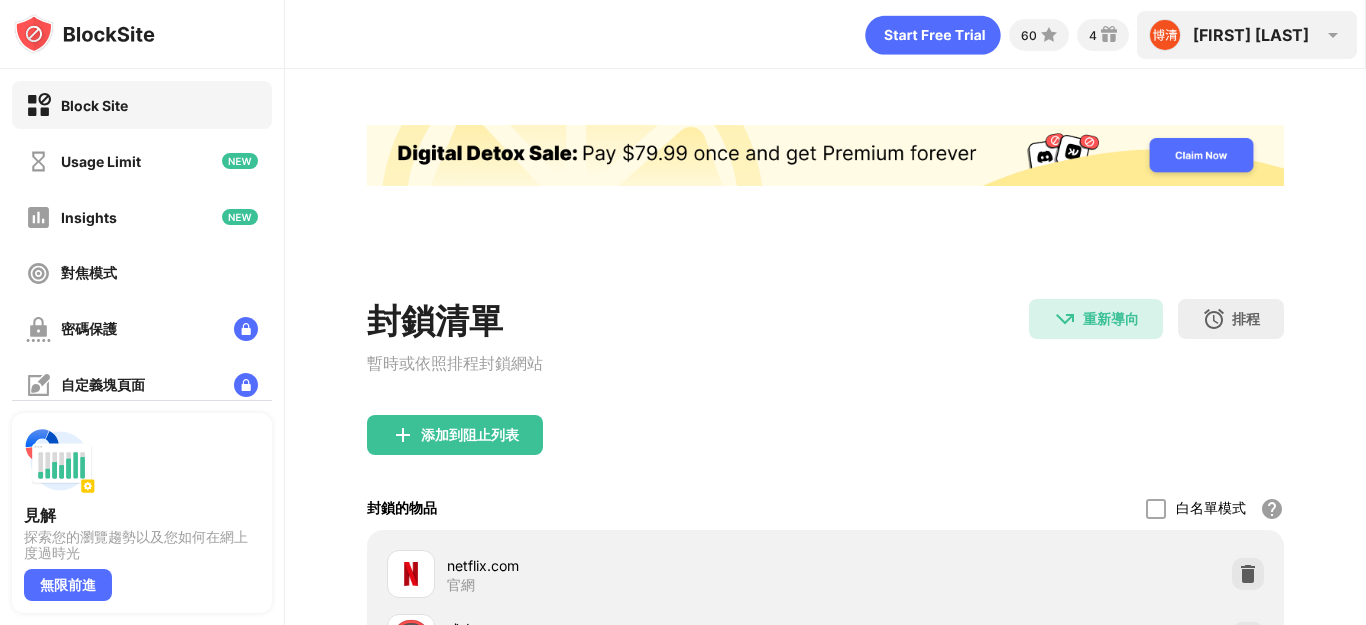 click on "[FIRST] [LAST]" at bounding box center (1251, 35) 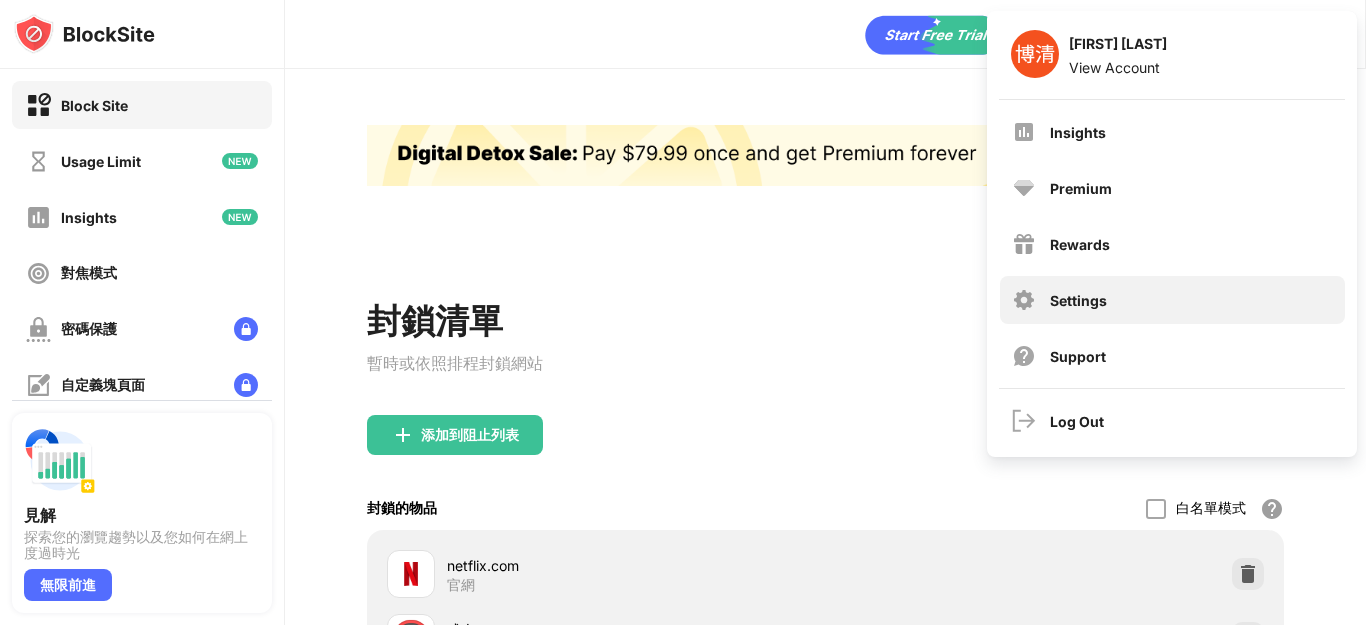 click on "Settings" at bounding box center (1078, 300) 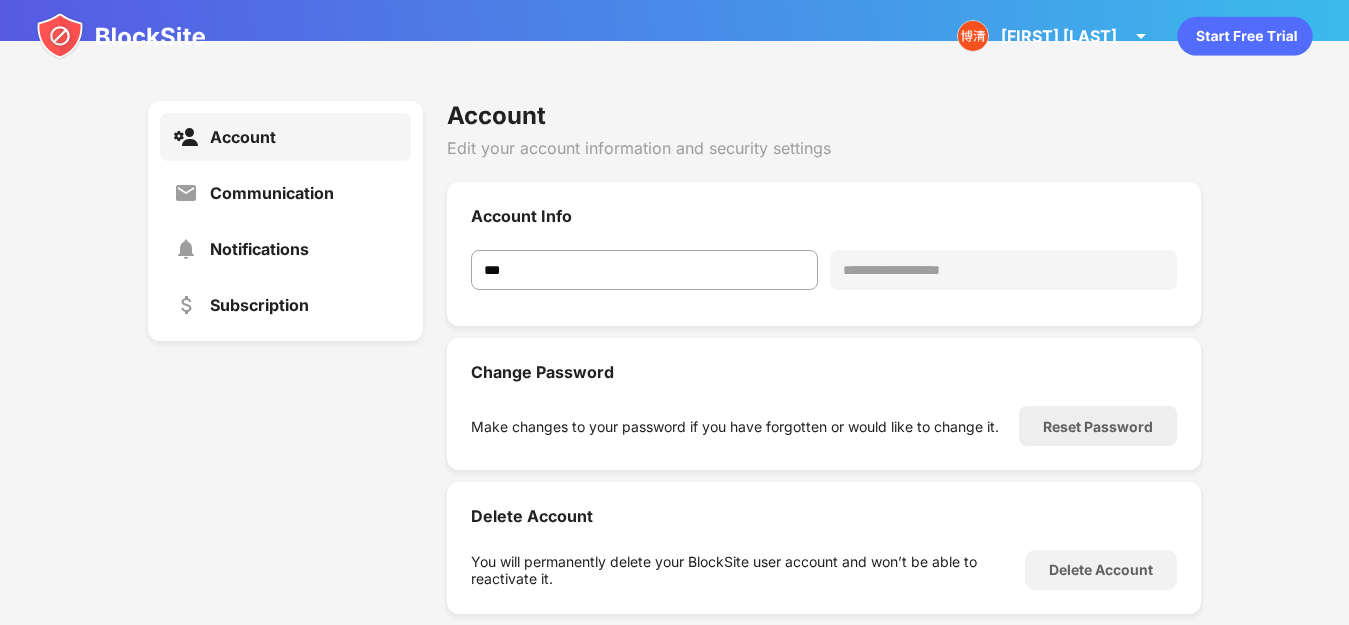 scroll, scrollTop: 284, scrollLeft: 0, axis: vertical 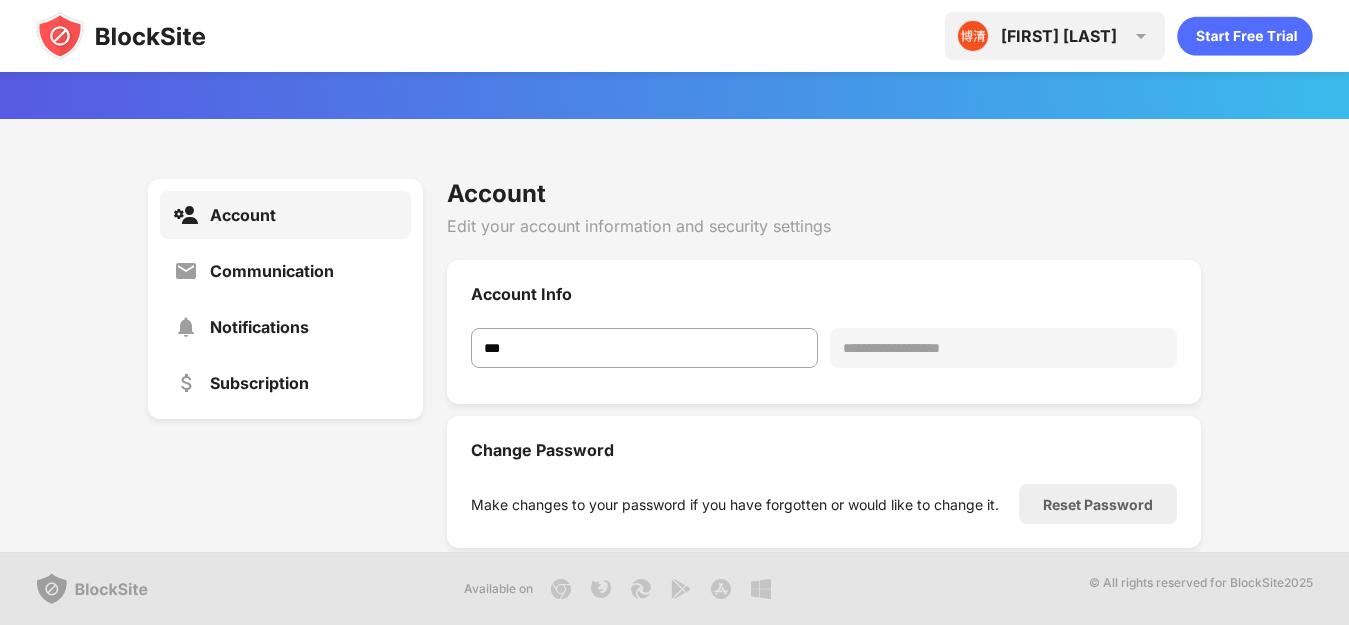 click on "[FIRST] [LAST]" at bounding box center [1059, 36] 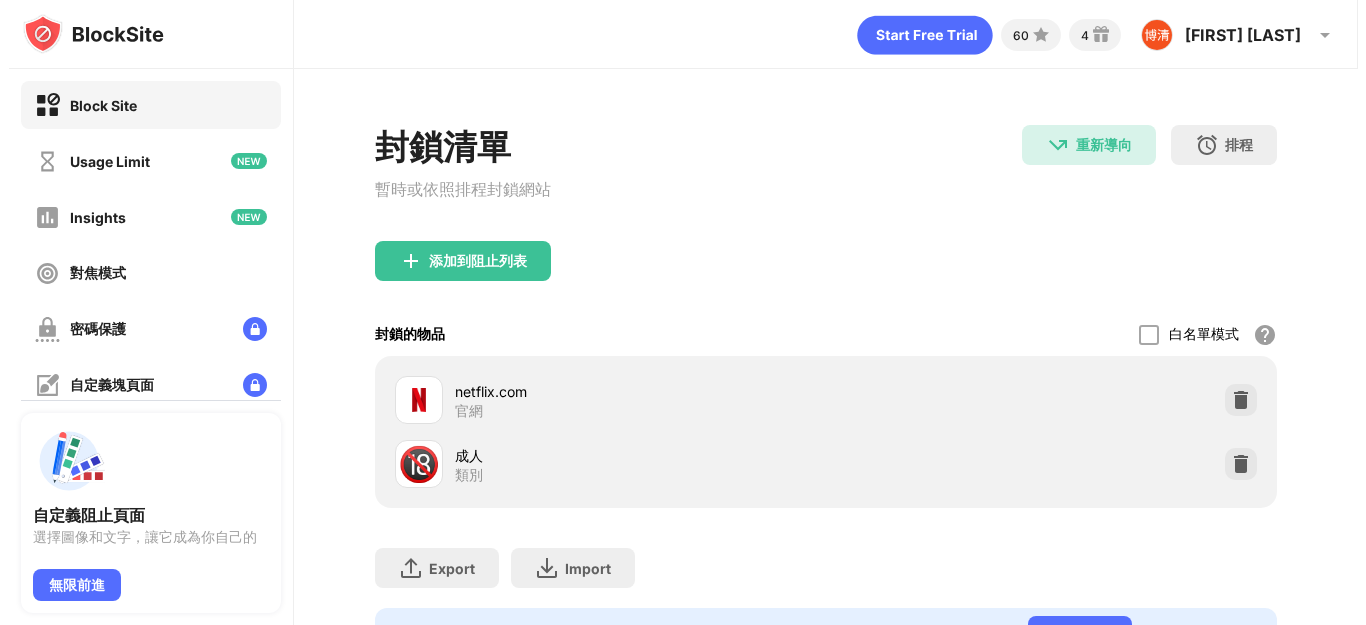scroll, scrollTop: 0, scrollLeft: 0, axis: both 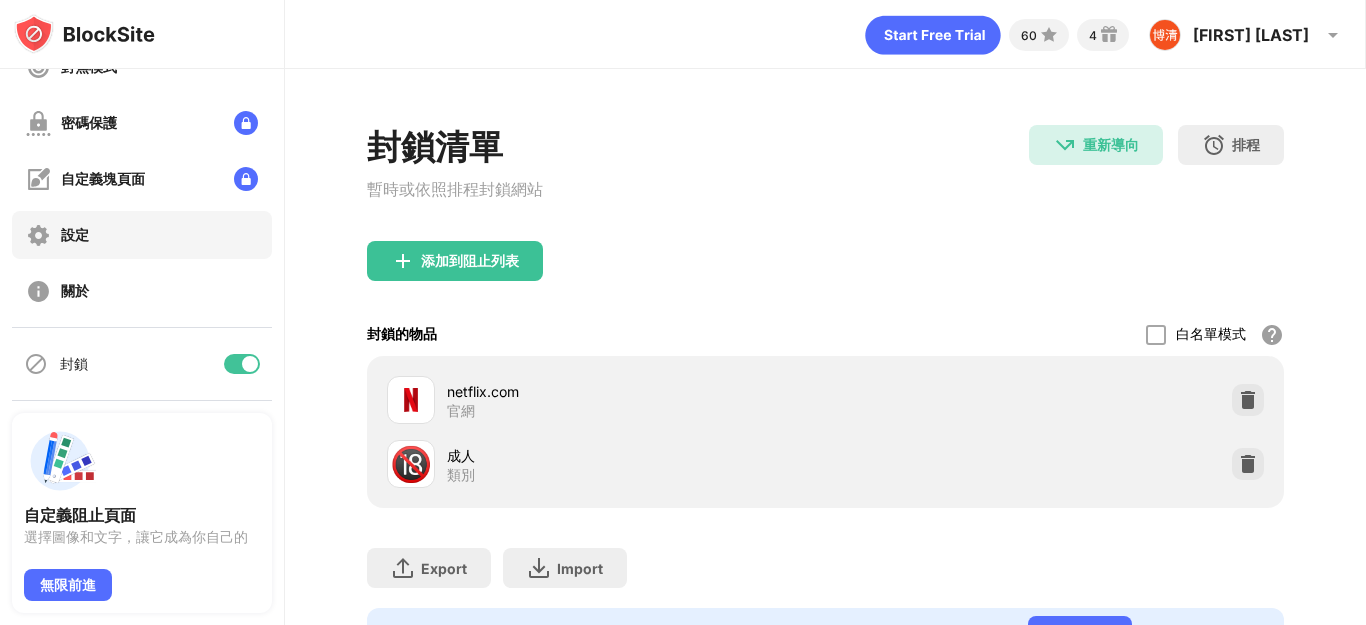 click on "設定" at bounding box center [75, 235] 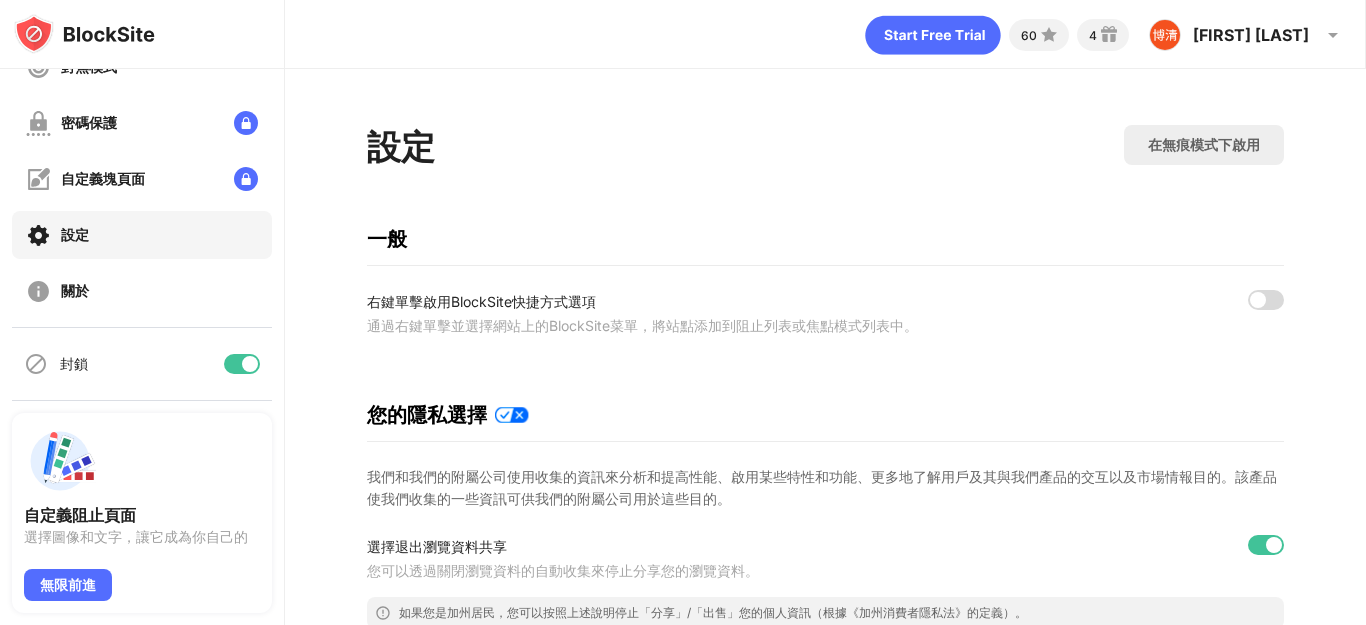 click on "設定 在無痕模式下啟用" at bounding box center [825, 152] 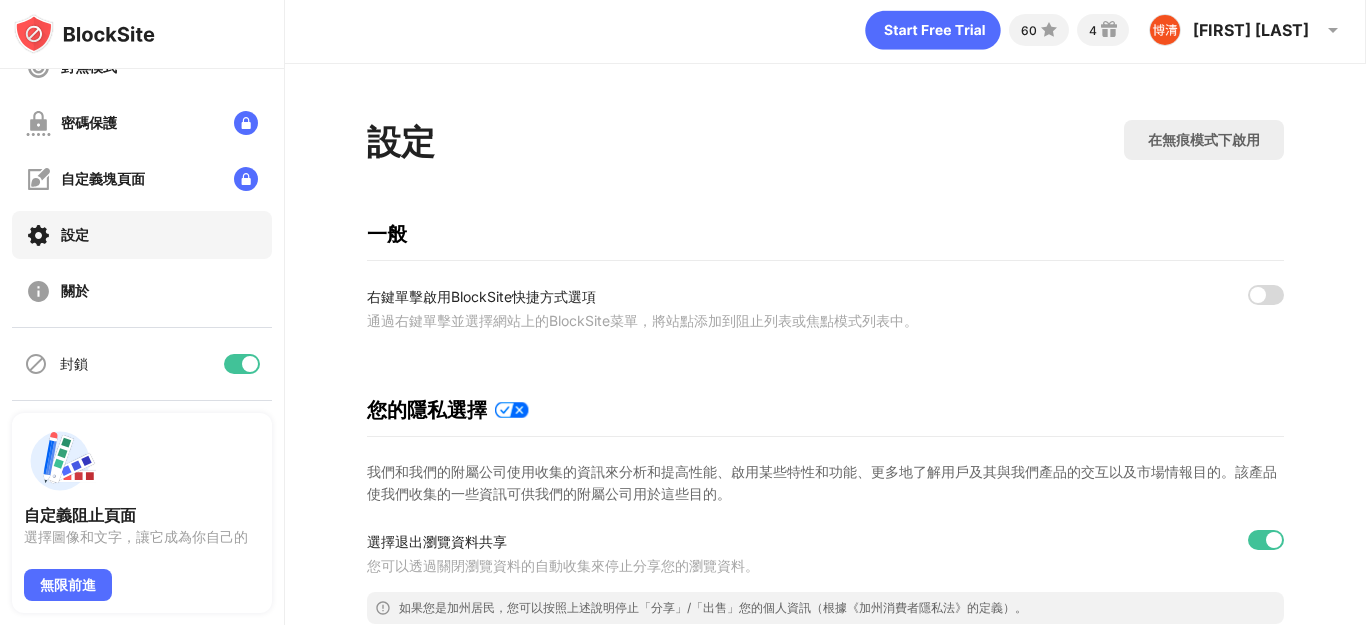 scroll, scrollTop: 0, scrollLeft: 0, axis: both 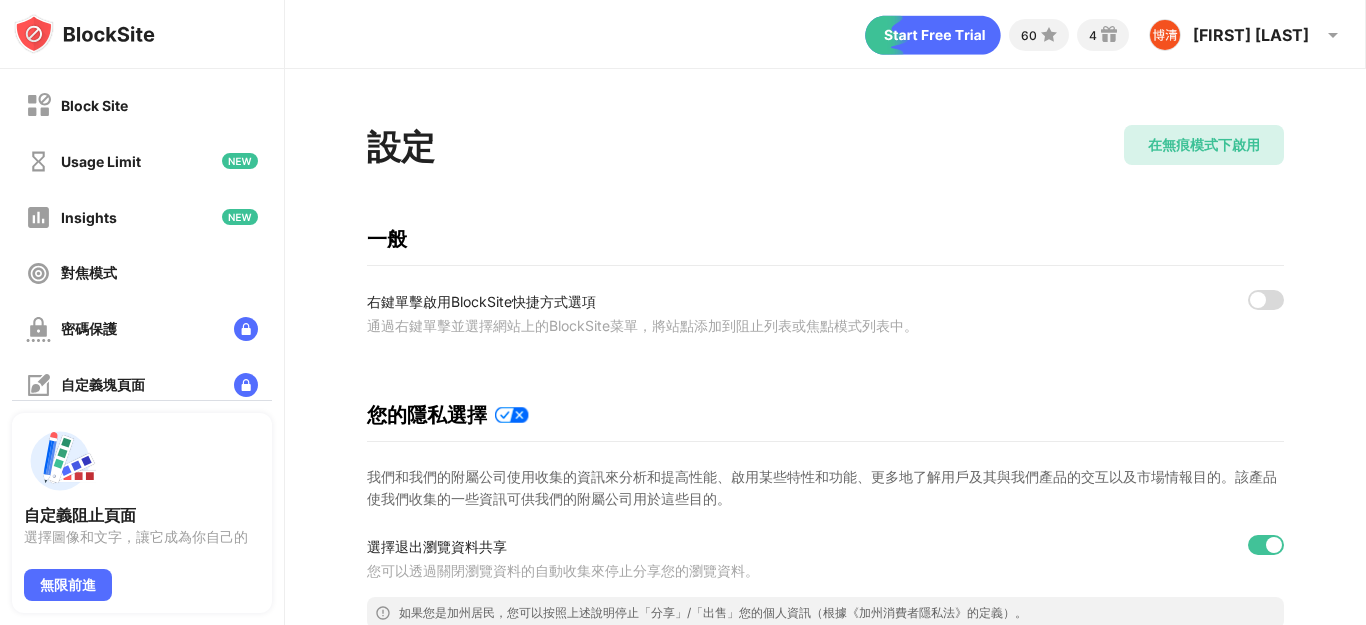 click on "在無痕模式下啟用" at bounding box center [1204, 145] 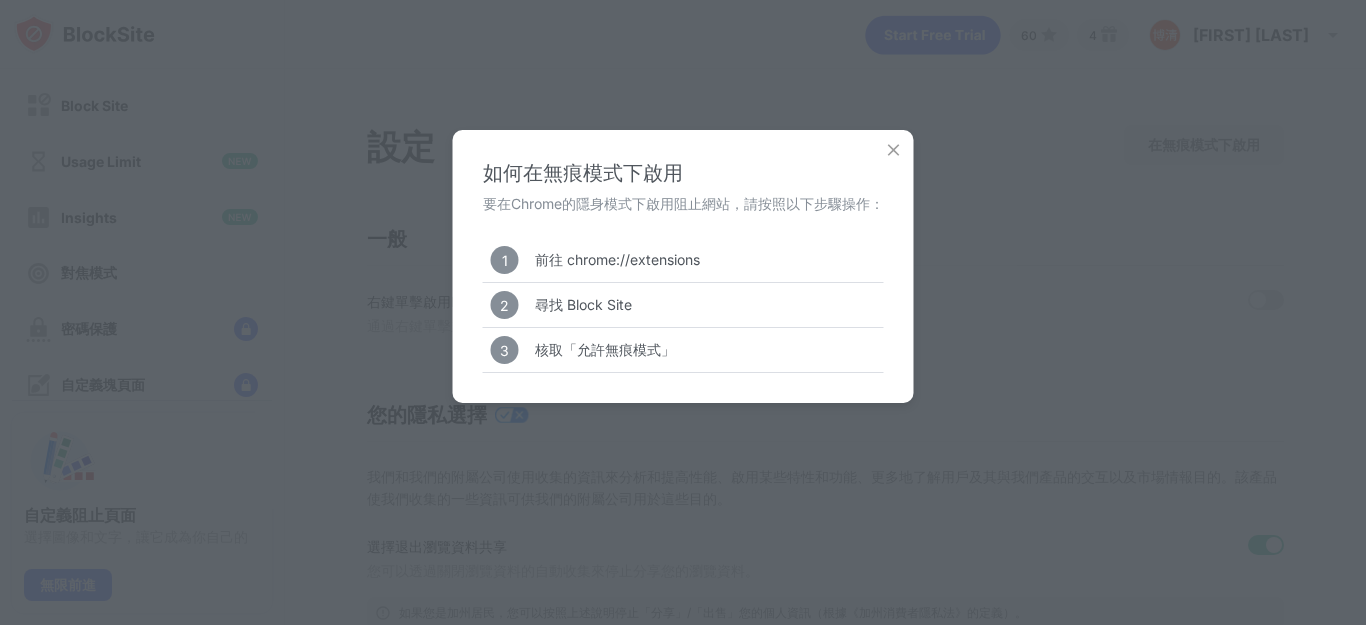 click at bounding box center (894, 150) 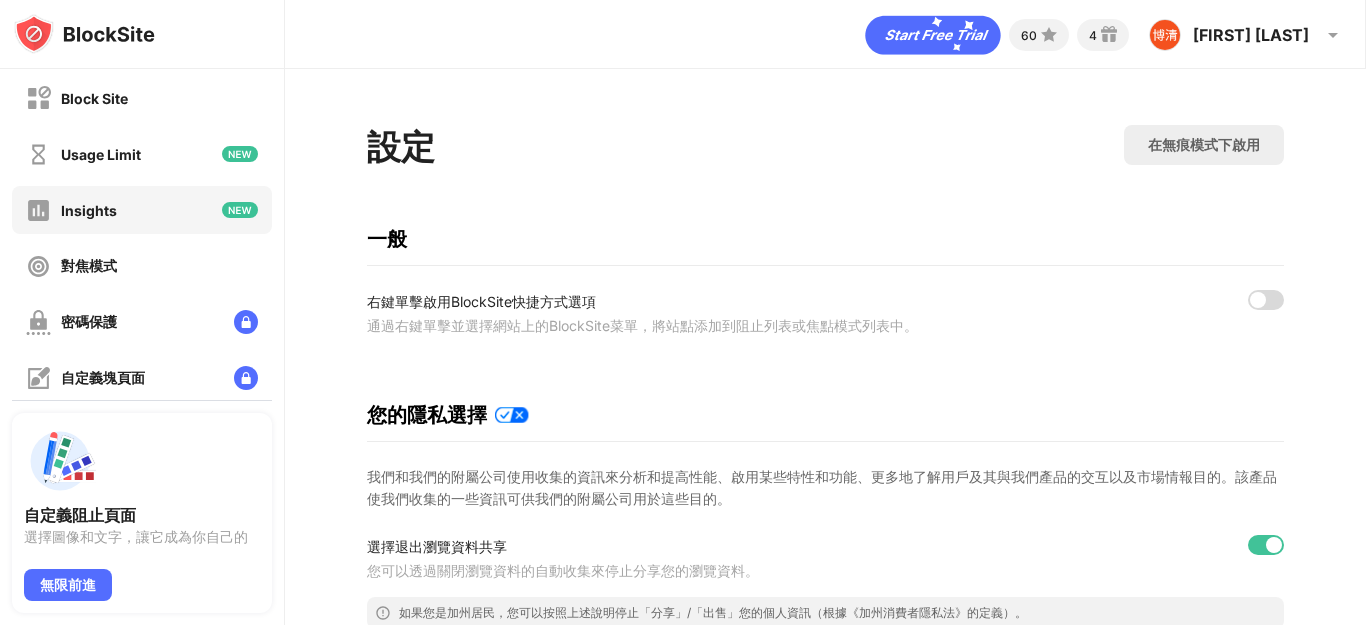 scroll, scrollTop: 0, scrollLeft: 0, axis: both 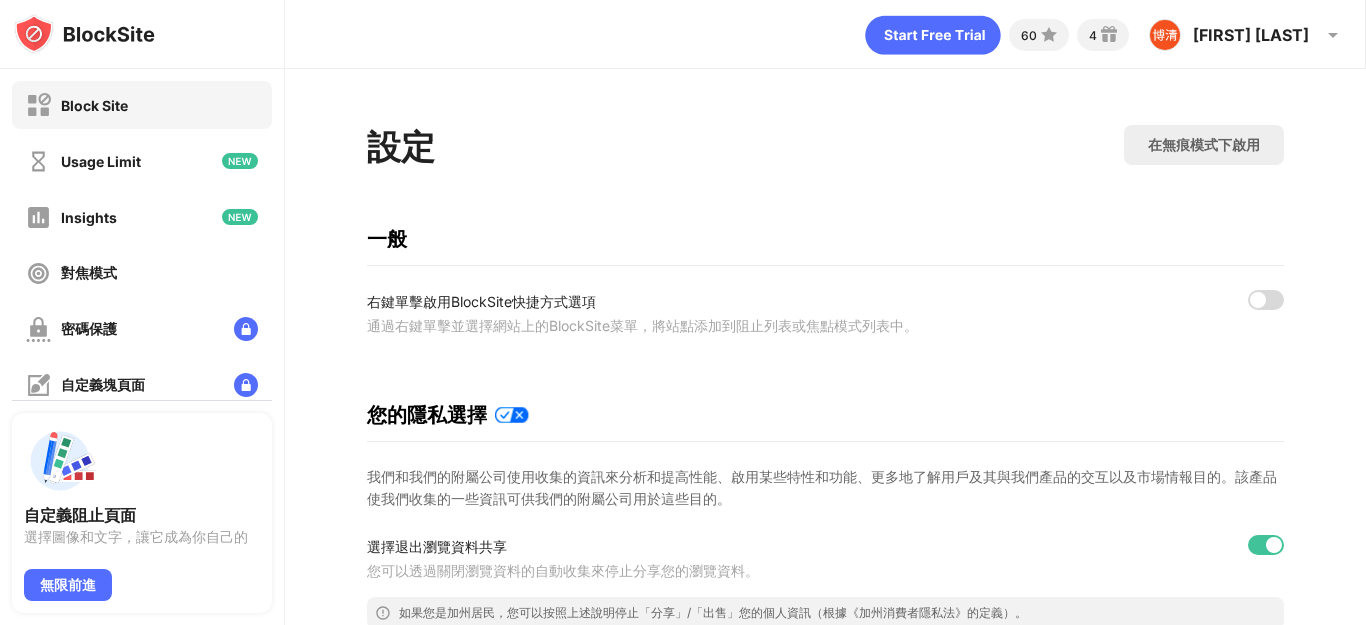 click on "Block Site" at bounding box center (94, 105) 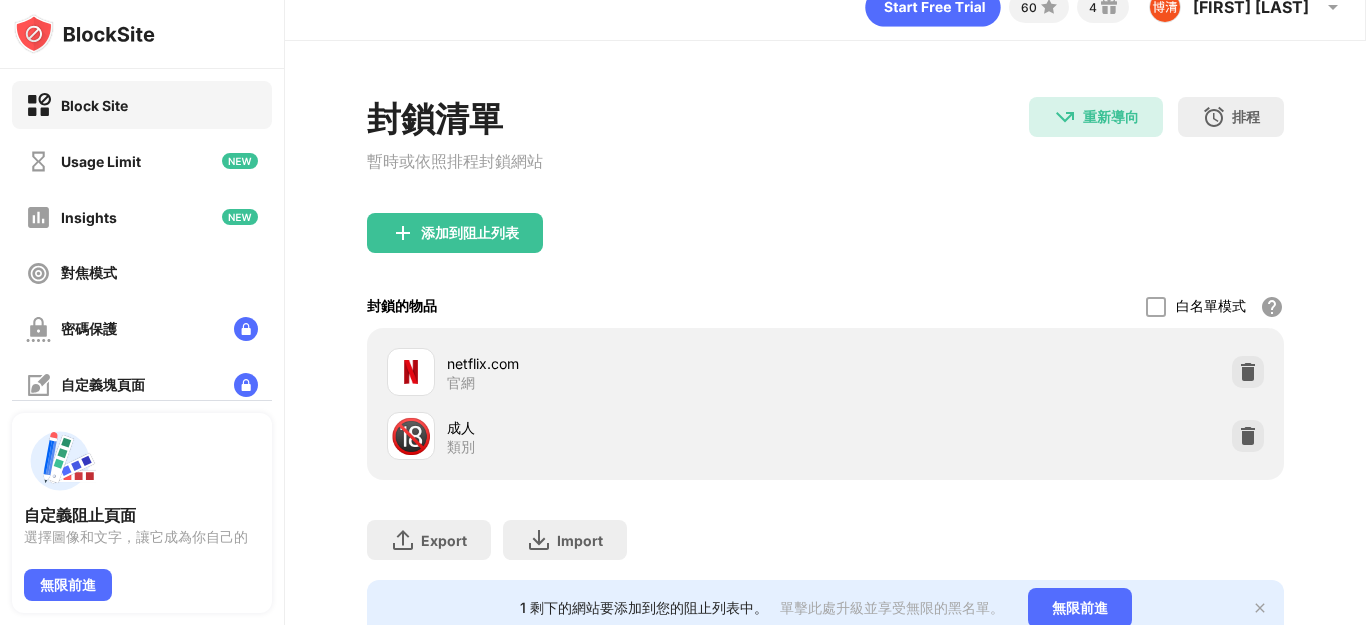 scroll, scrollTop: 111, scrollLeft: 0, axis: vertical 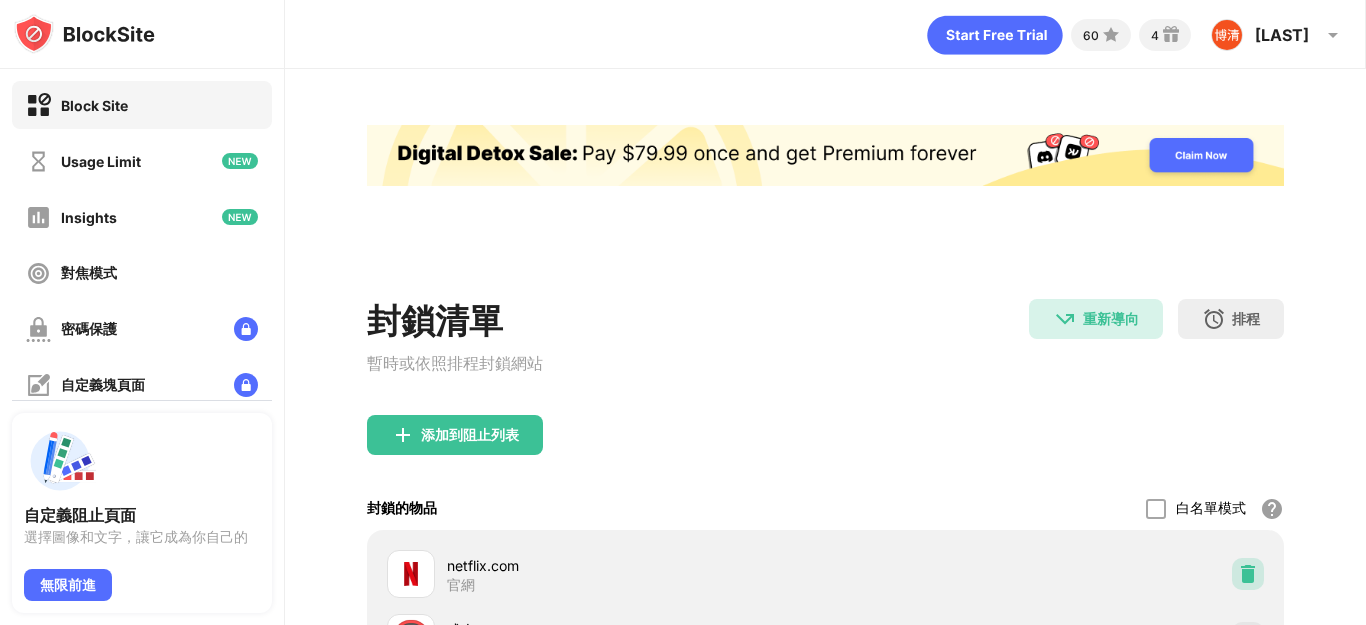 click at bounding box center [1248, 574] 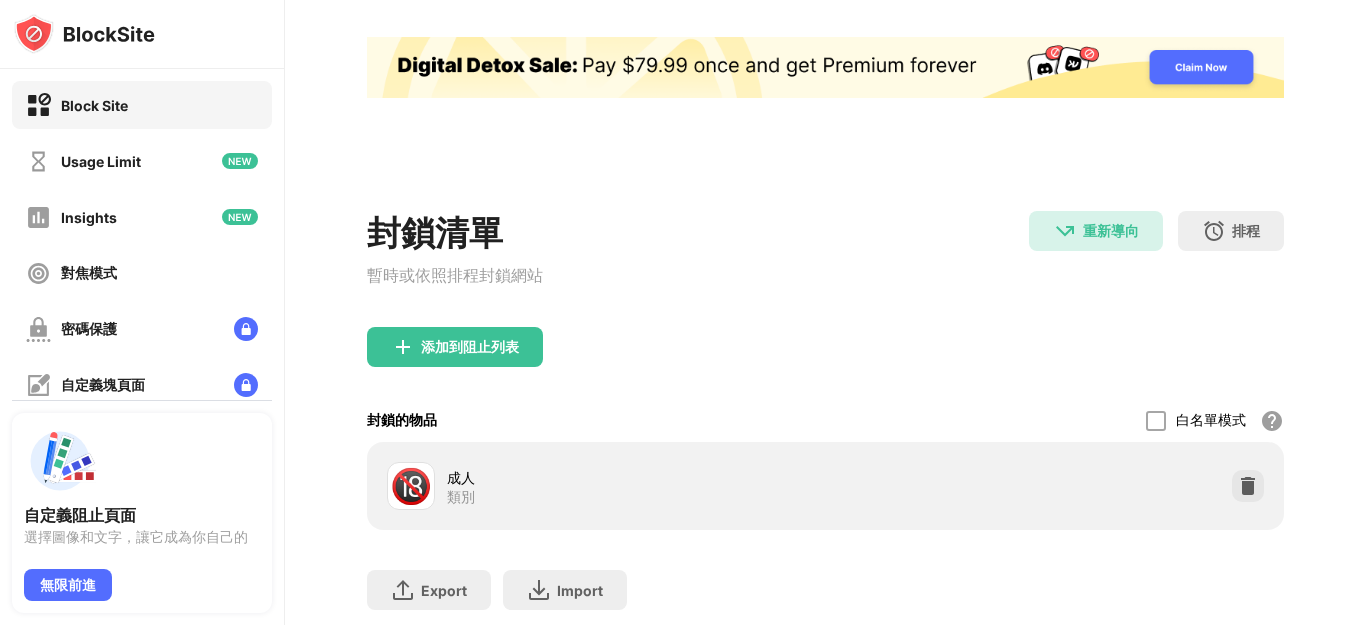 scroll, scrollTop: 221, scrollLeft: 0, axis: vertical 